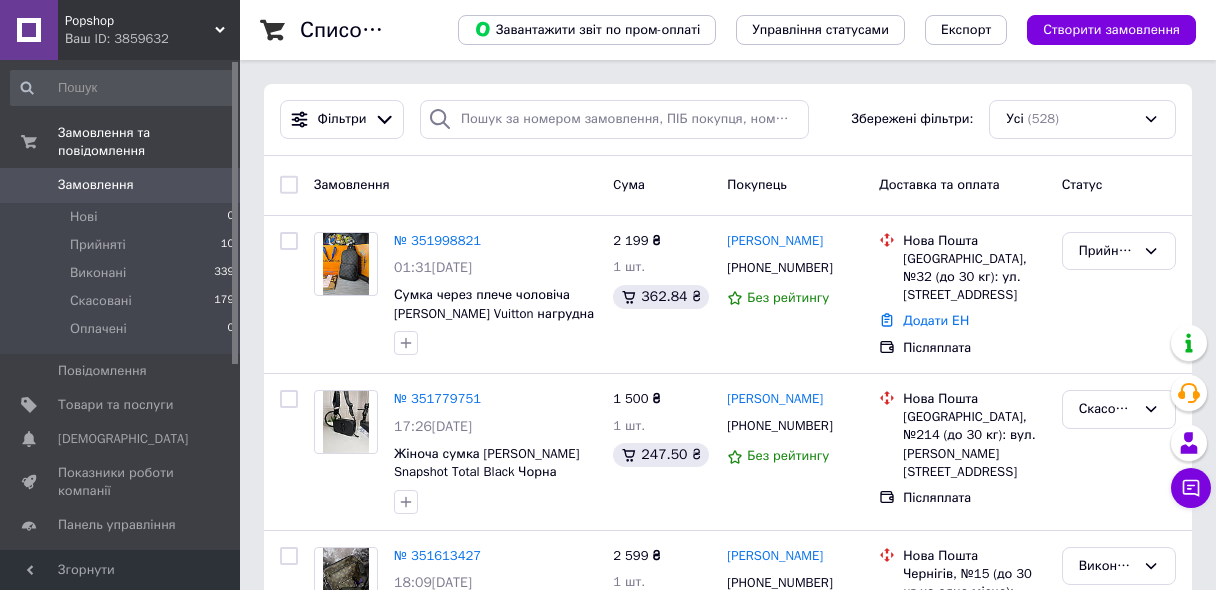scroll, scrollTop: 0, scrollLeft: 0, axis: both 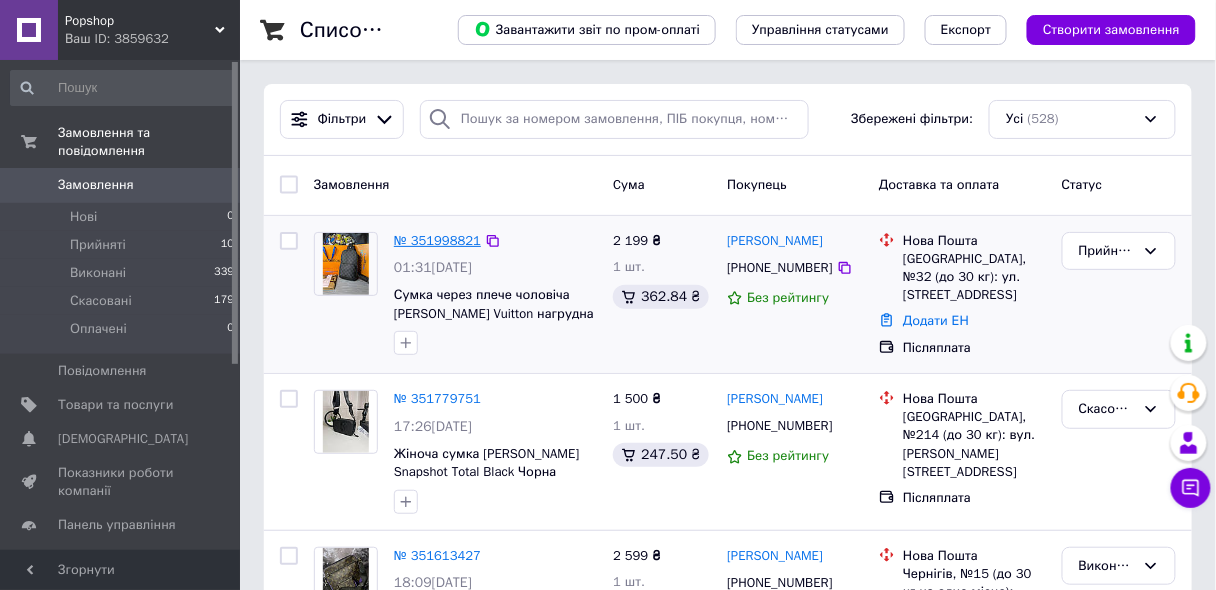 click on "№ 351998821" at bounding box center (437, 240) 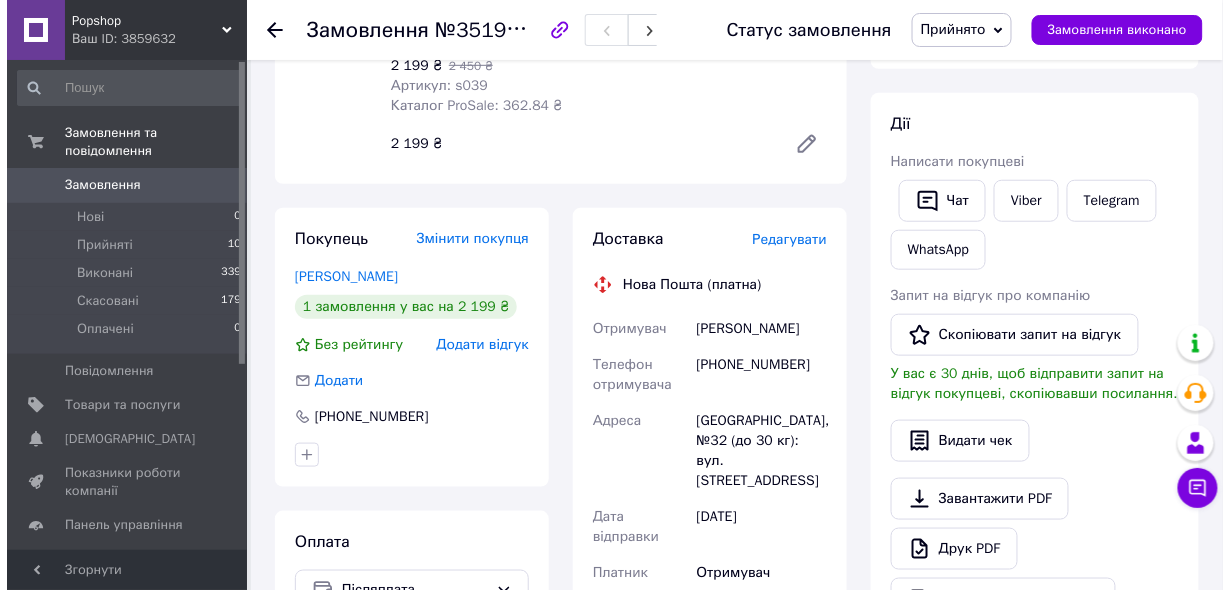 scroll, scrollTop: 320, scrollLeft: 0, axis: vertical 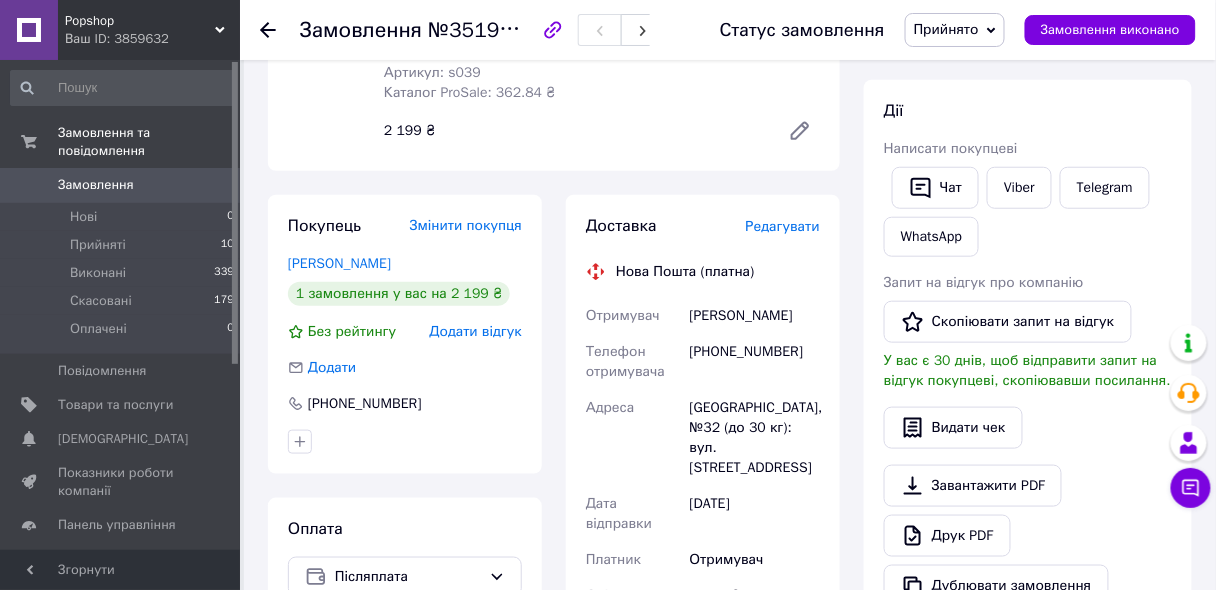 click on "Редагувати" at bounding box center [783, 226] 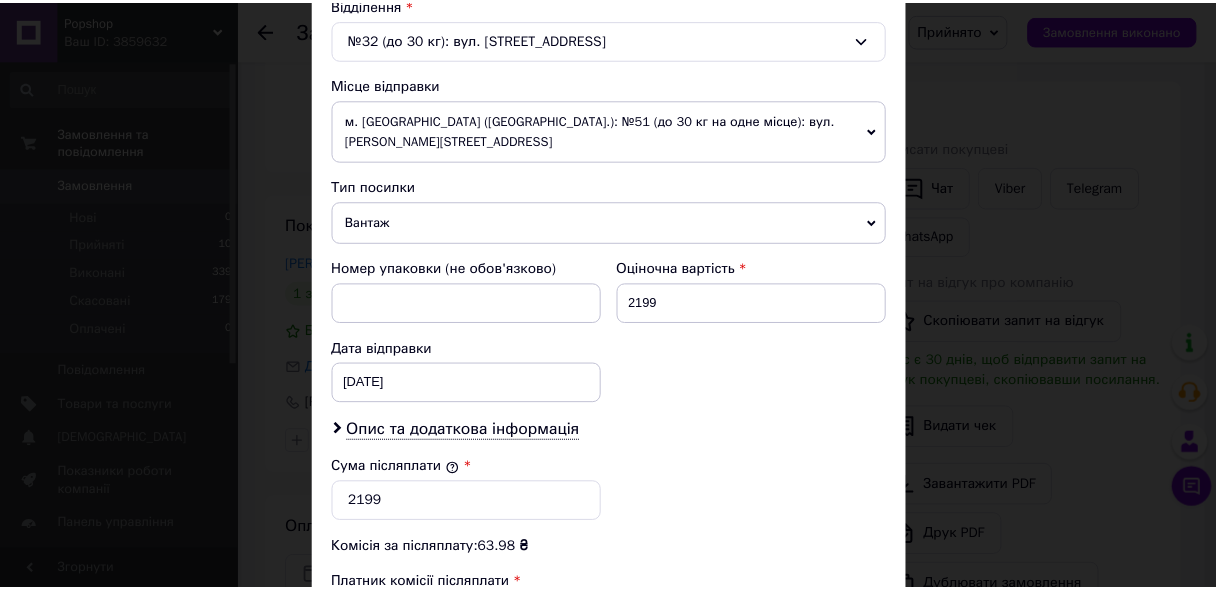 scroll, scrollTop: 924, scrollLeft: 0, axis: vertical 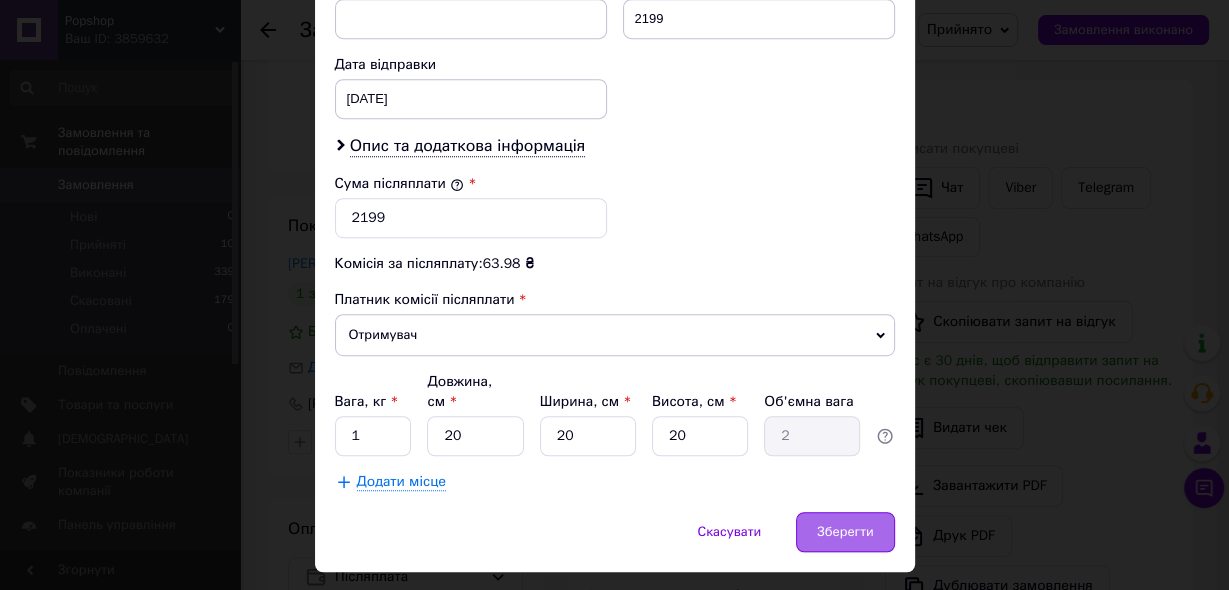 click on "Зберегти" at bounding box center [845, 532] 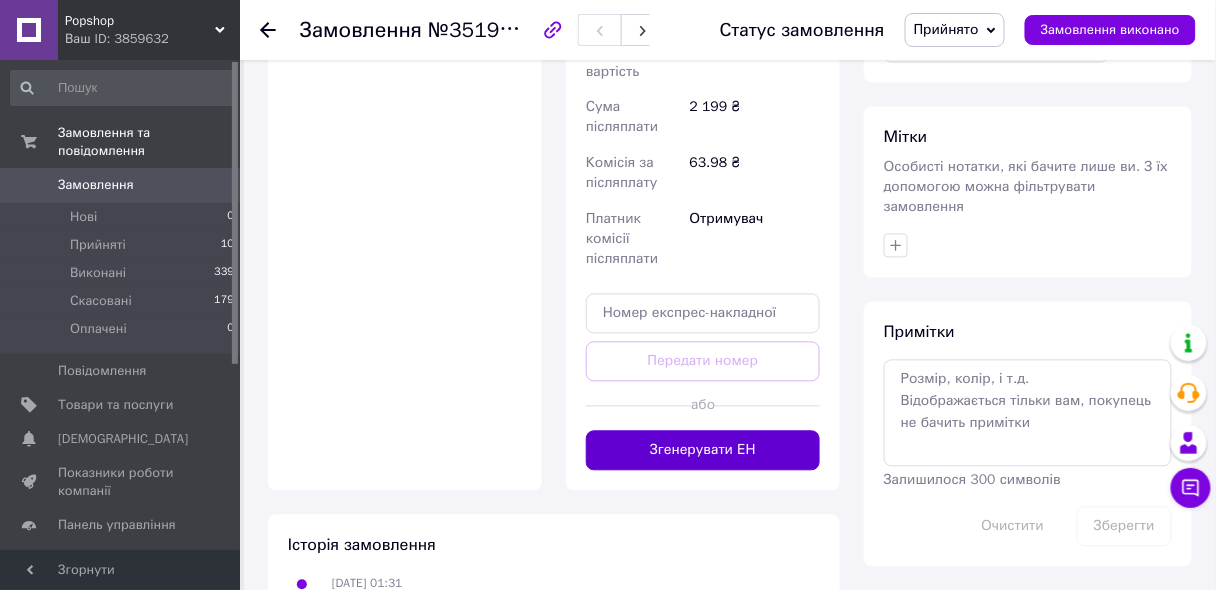 scroll, scrollTop: 853, scrollLeft: 0, axis: vertical 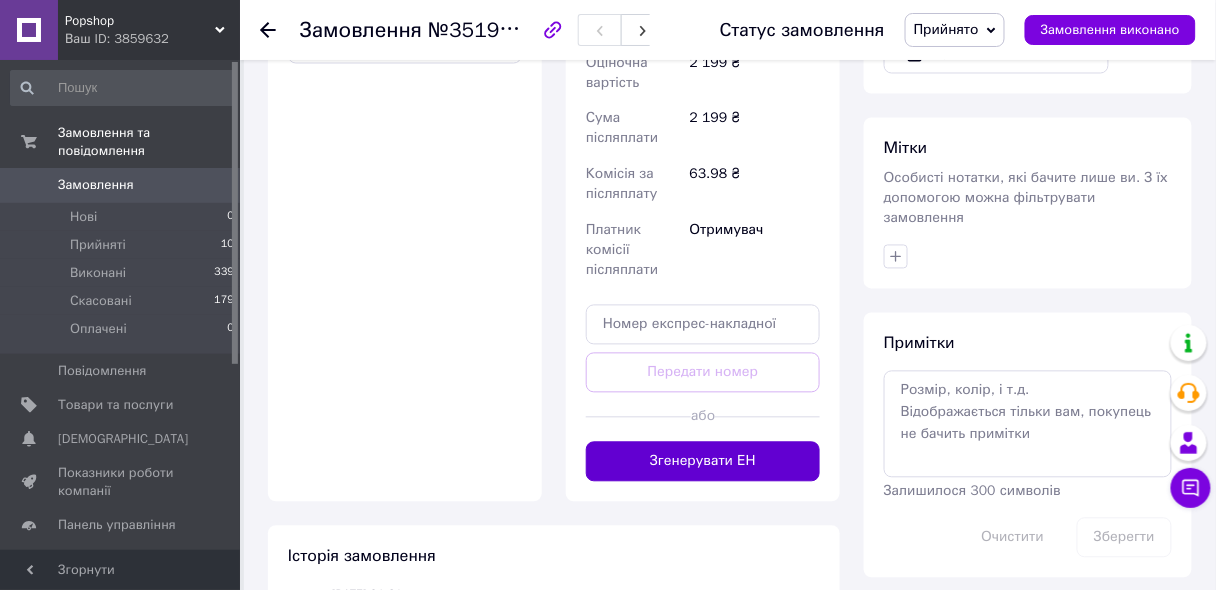 click on "Згенерувати ЕН" at bounding box center [703, 462] 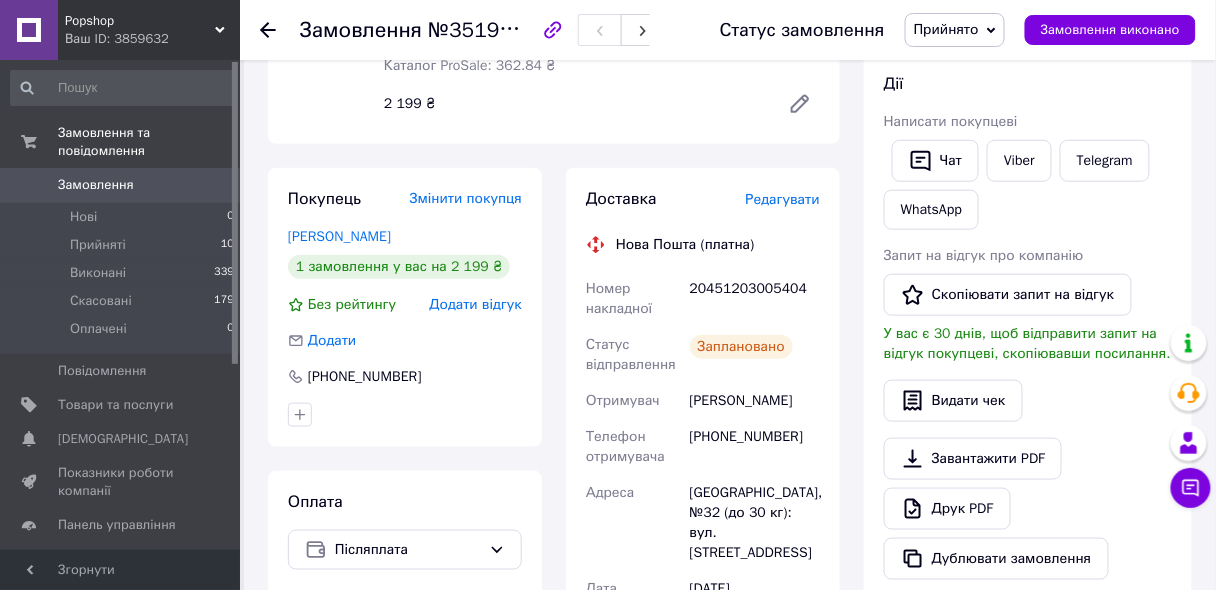 scroll, scrollTop: 320, scrollLeft: 0, axis: vertical 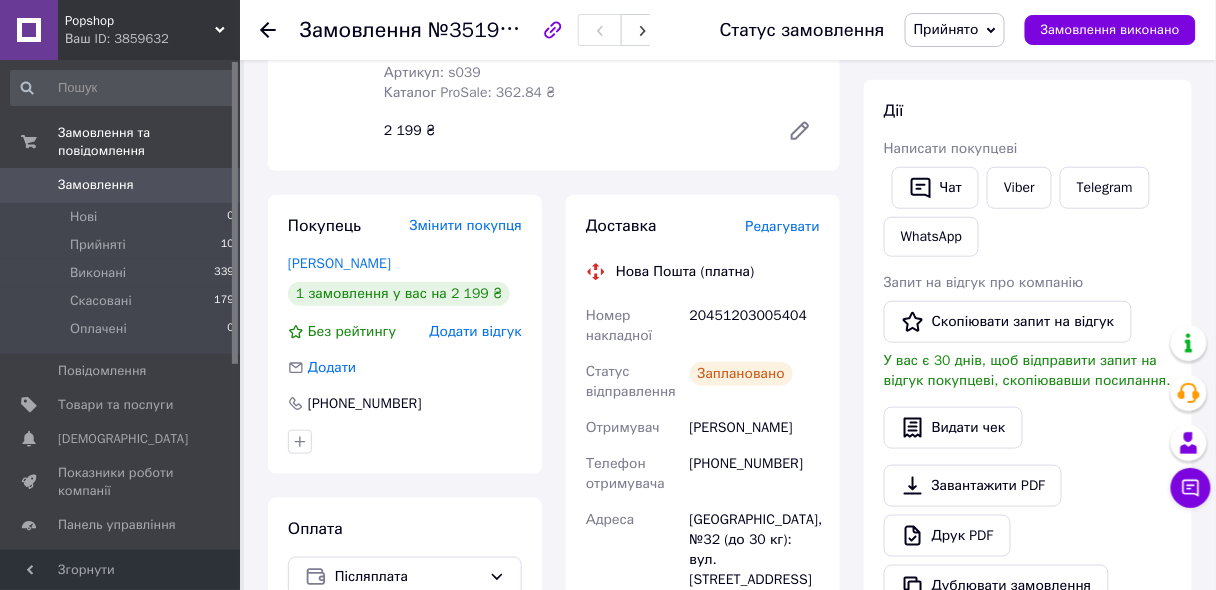 click on "20451203005404" at bounding box center [755, 326] 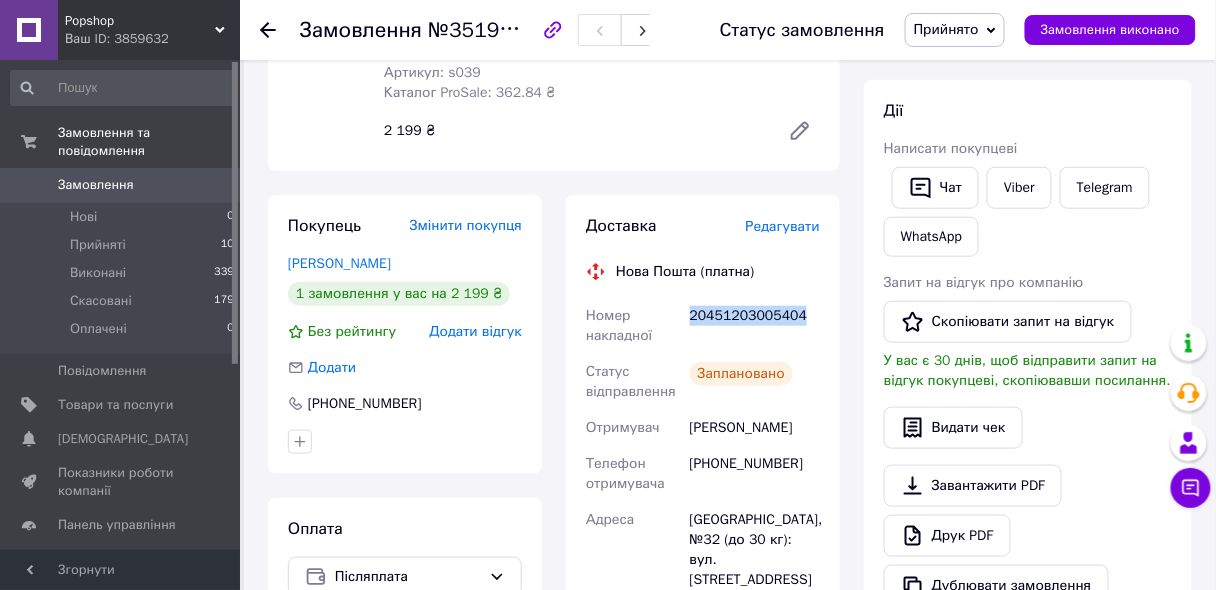 drag, startPoint x: 803, startPoint y: 294, endPoint x: 688, endPoint y: 306, distance: 115.62439 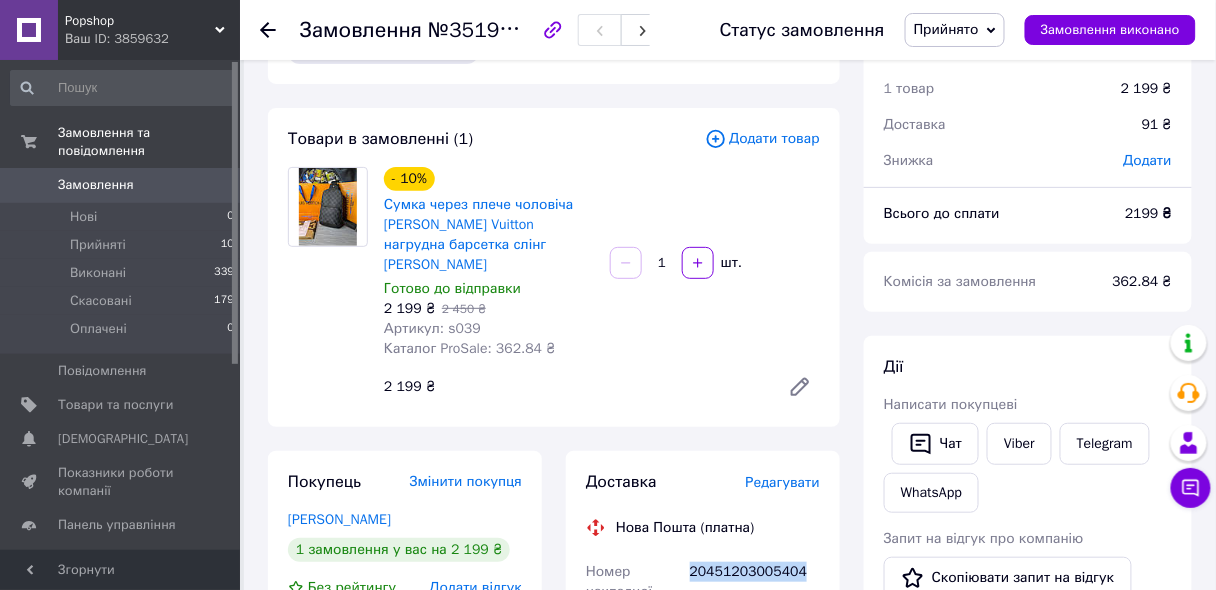 scroll, scrollTop: 0, scrollLeft: 0, axis: both 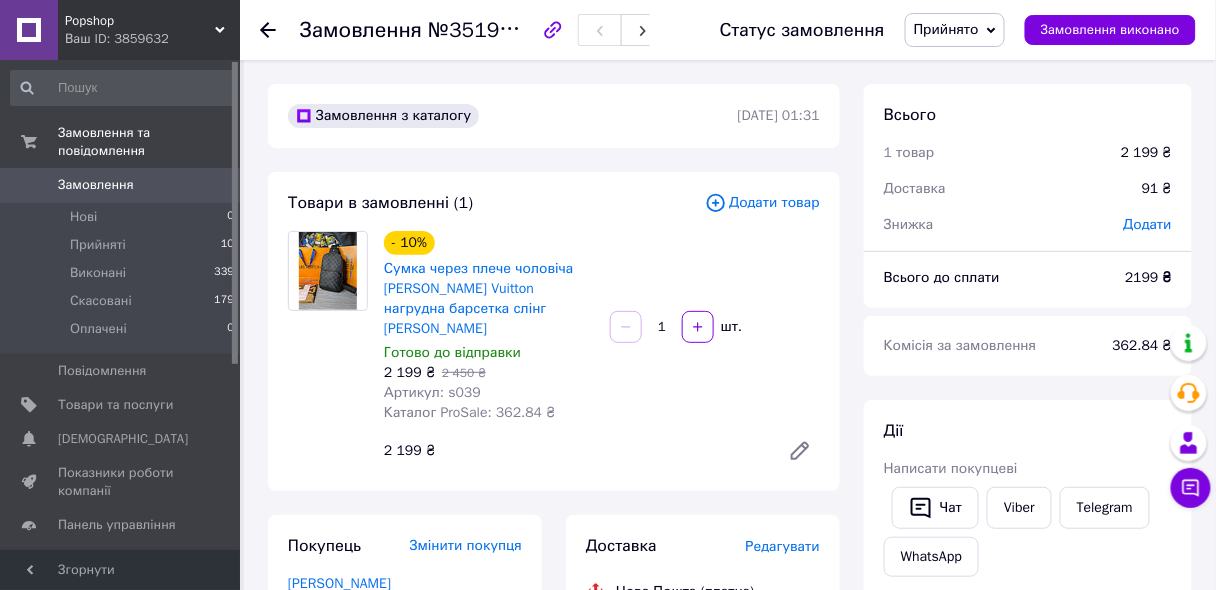 click on "Замовлення" at bounding box center (96, 185) 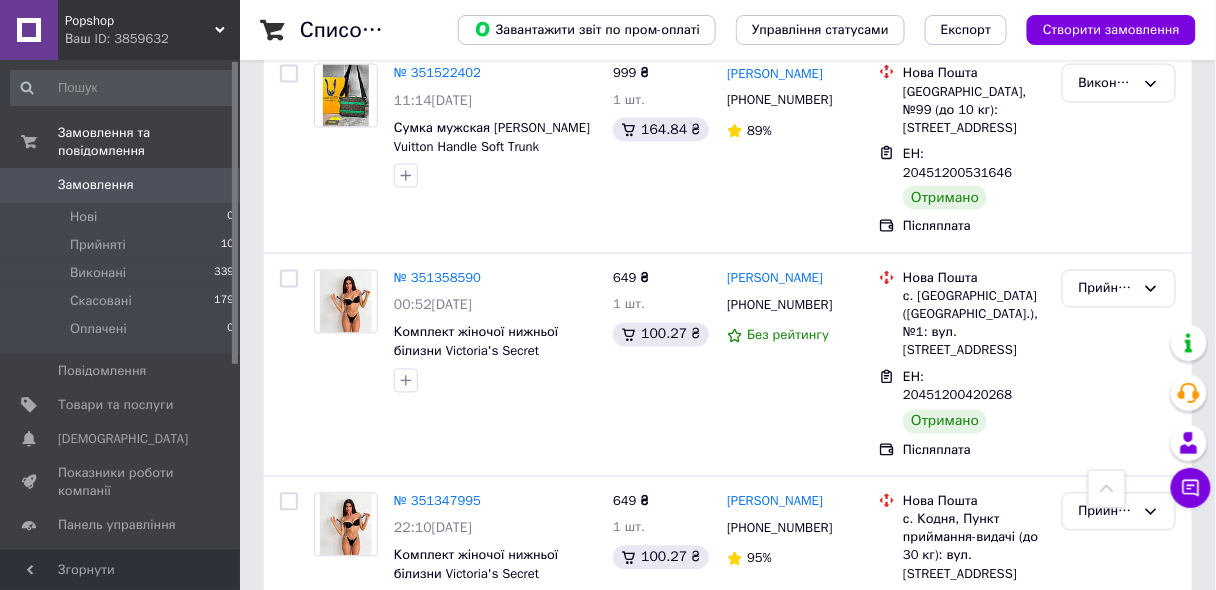 scroll, scrollTop: 746, scrollLeft: 0, axis: vertical 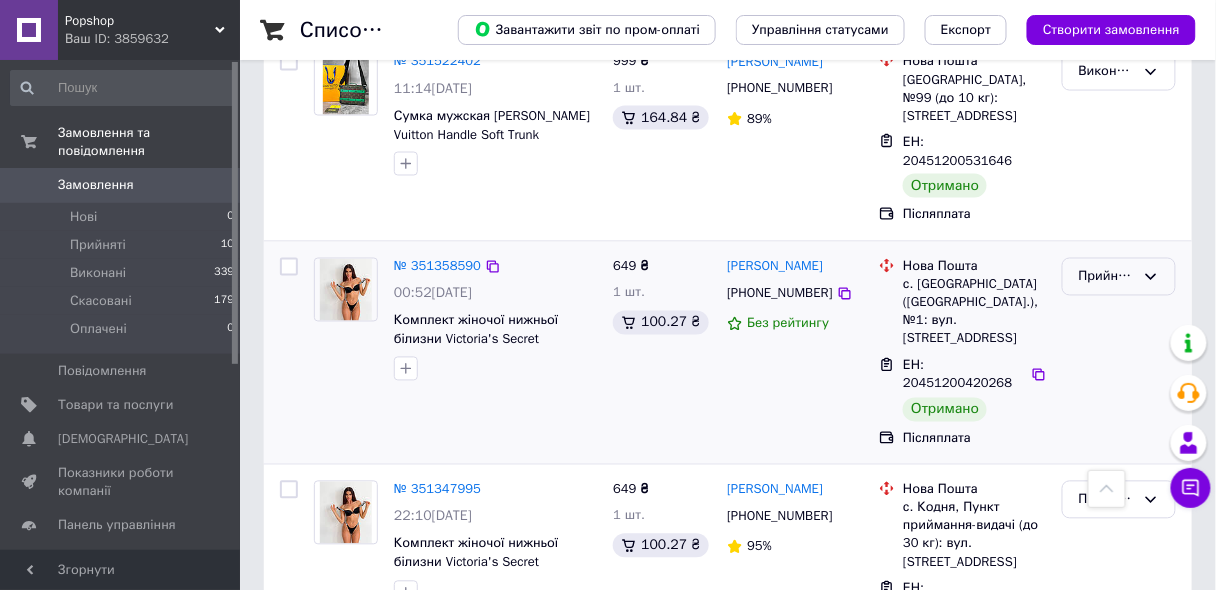 click on "Прийнято" at bounding box center (1107, 277) 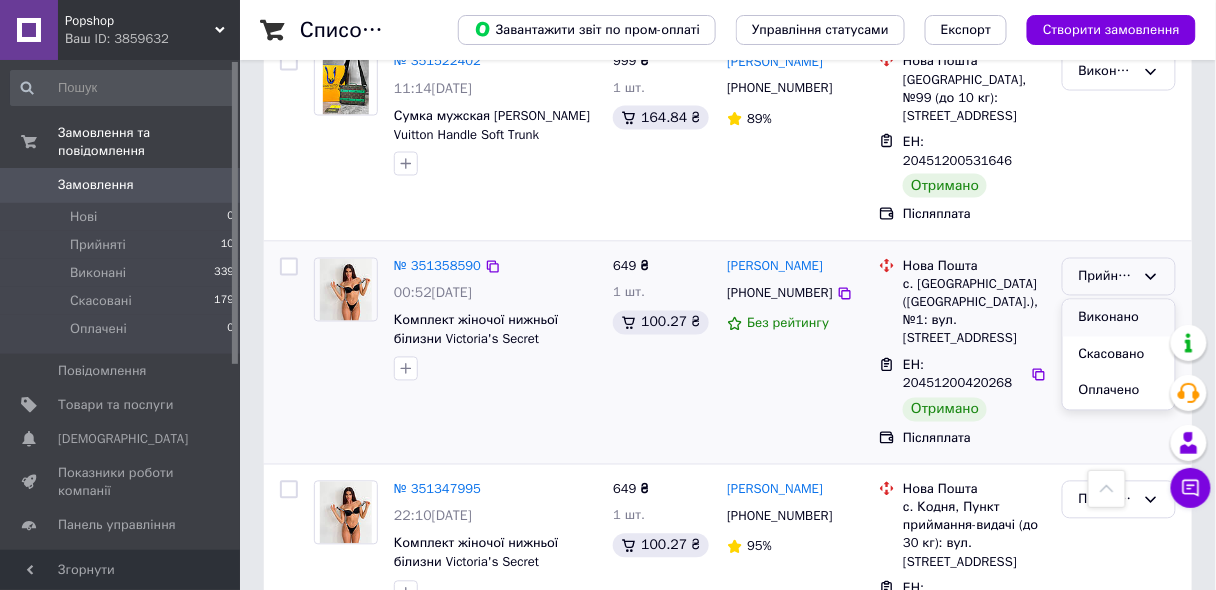 click on "Виконано" at bounding box center (1119, 318) 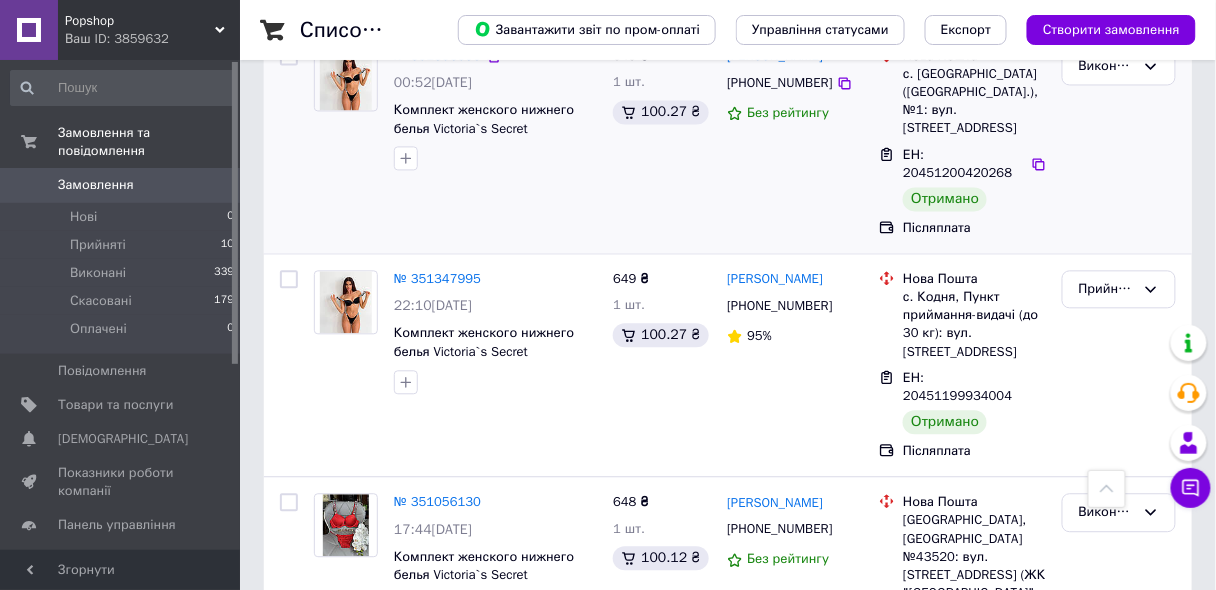 scroll, scrollTop: 960, scrollLeft: 0, axis: vertical 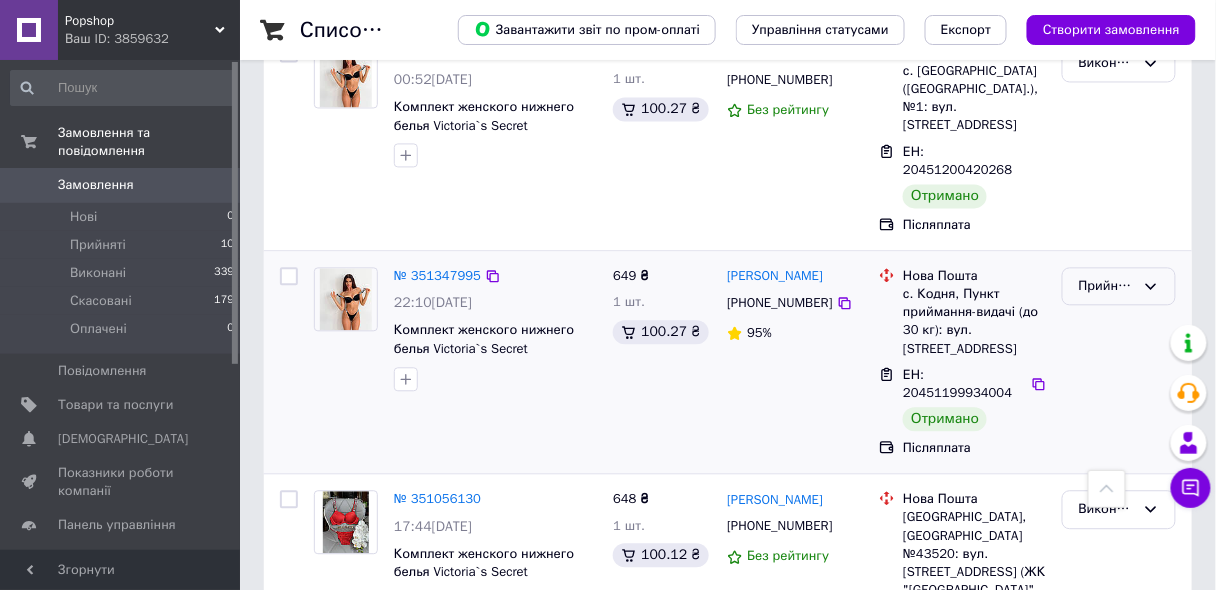 click on "Прийнято" at bounding box center (1107, 286) 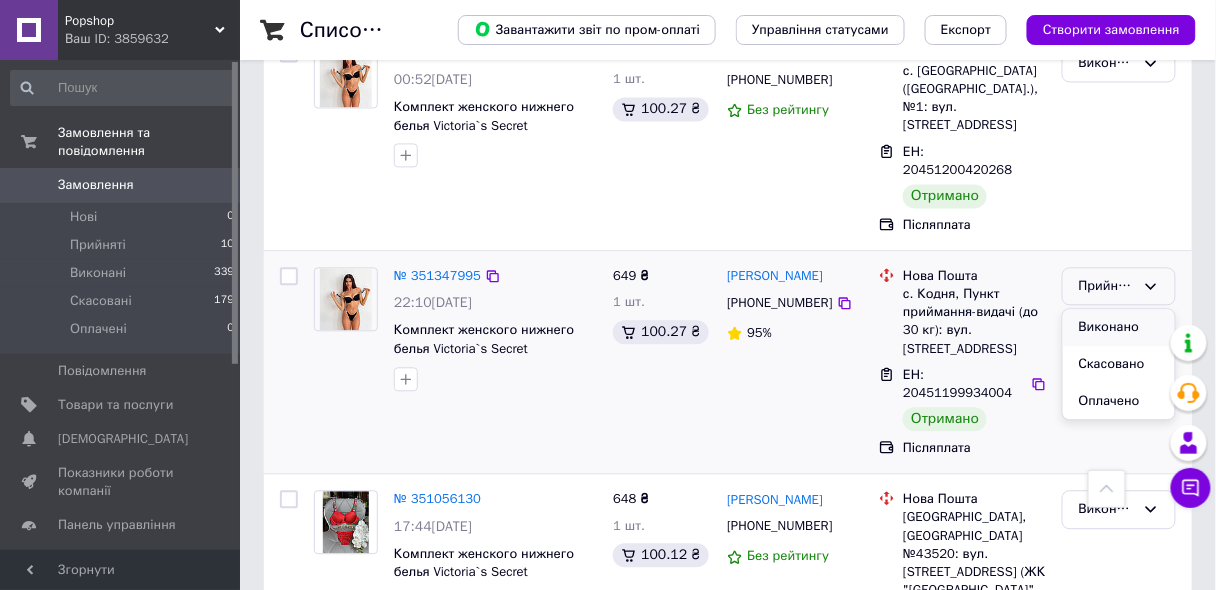 click on "Виконано" at bounding box center [1119, 327] 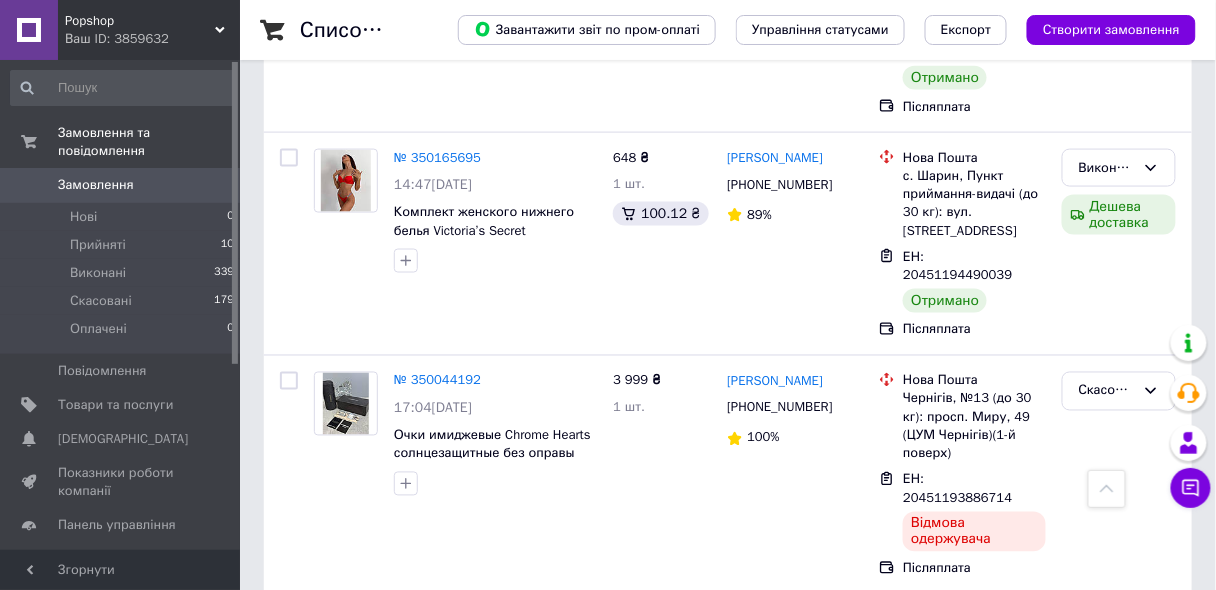 scroll, scrollTop: 2346, scrollLeft: 0, axis: vertical 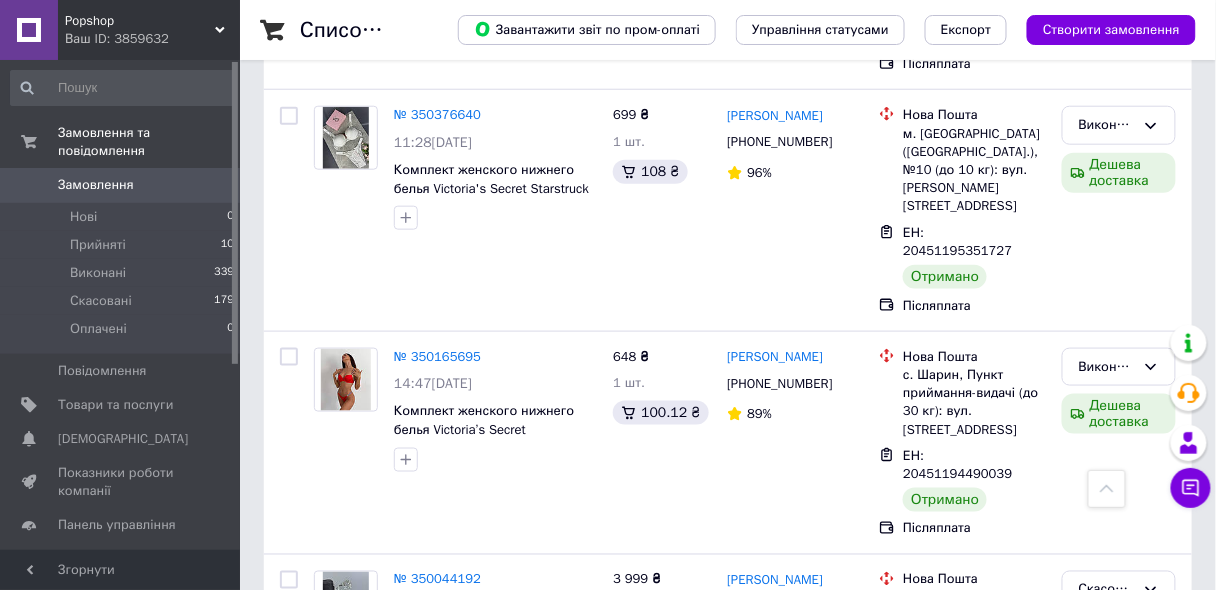 click 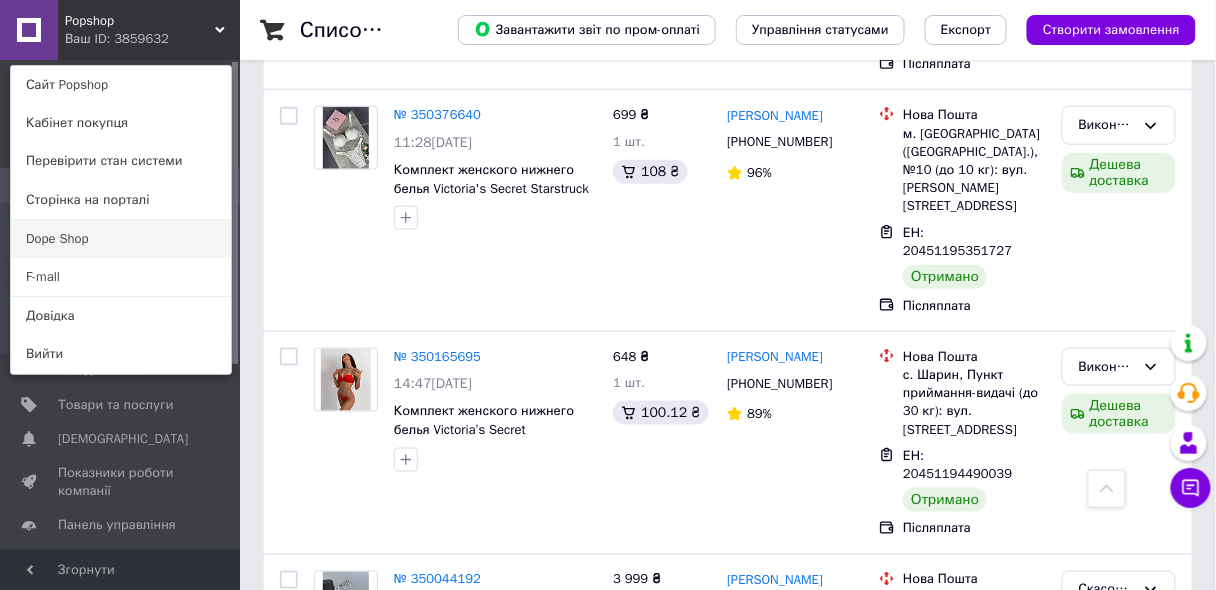 click on "Dope Shop" at bounding box center [121, 239] 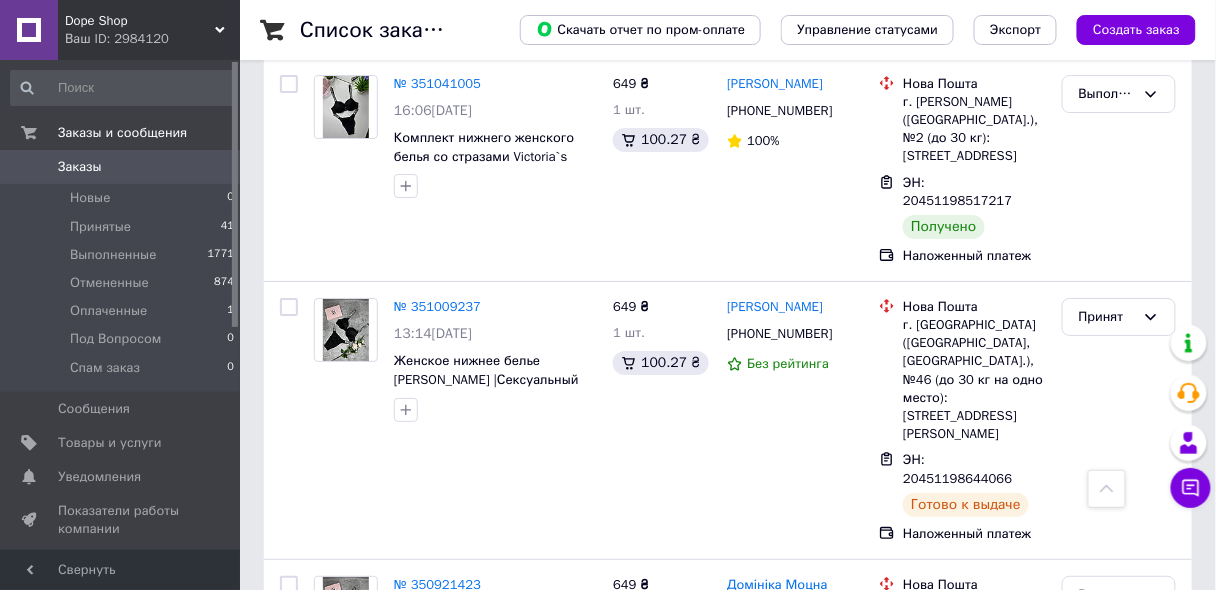 scroll, scrollTop: 3687, scrollLeft: 0, axis: vertical 